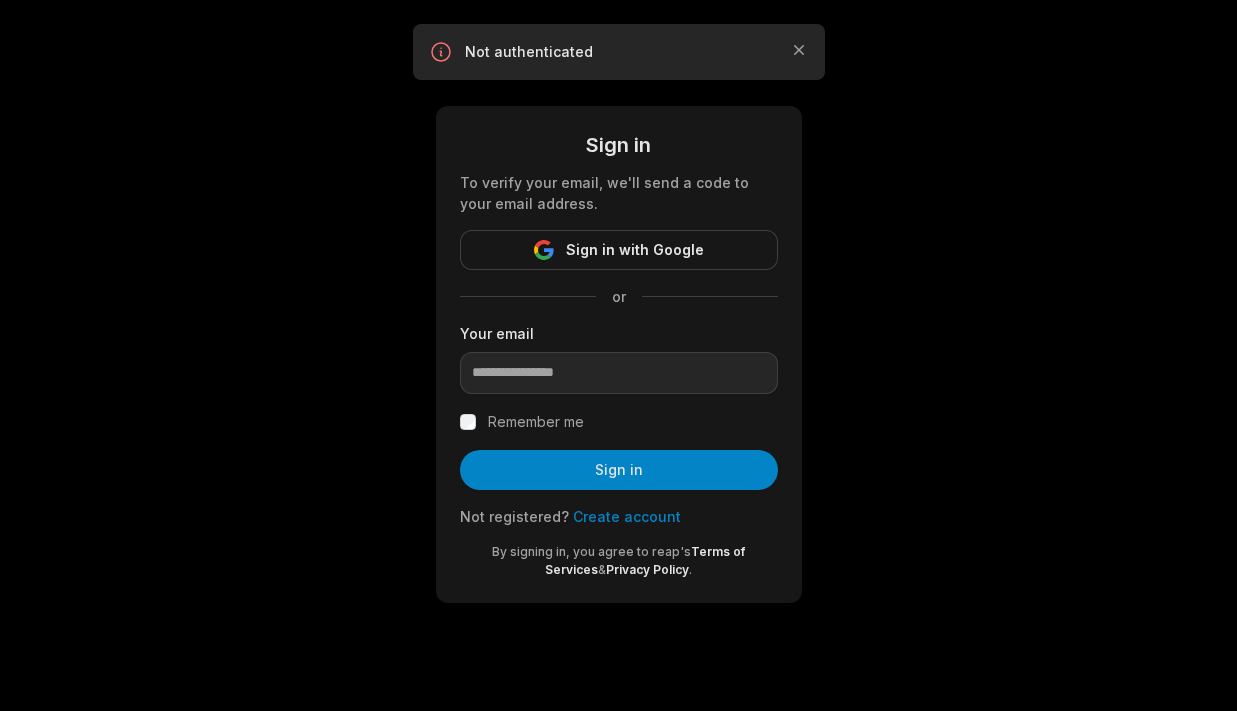 scroll, scrollTop: 0, scrollLeft: 0, axis: both 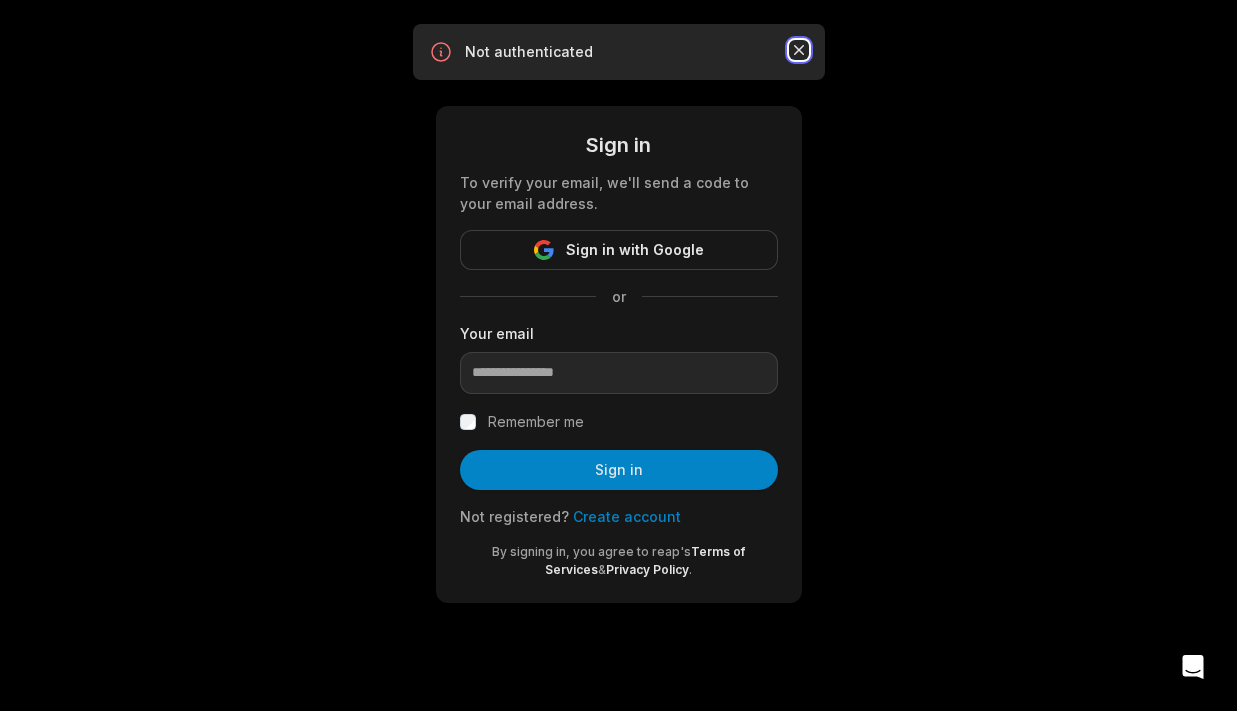 click 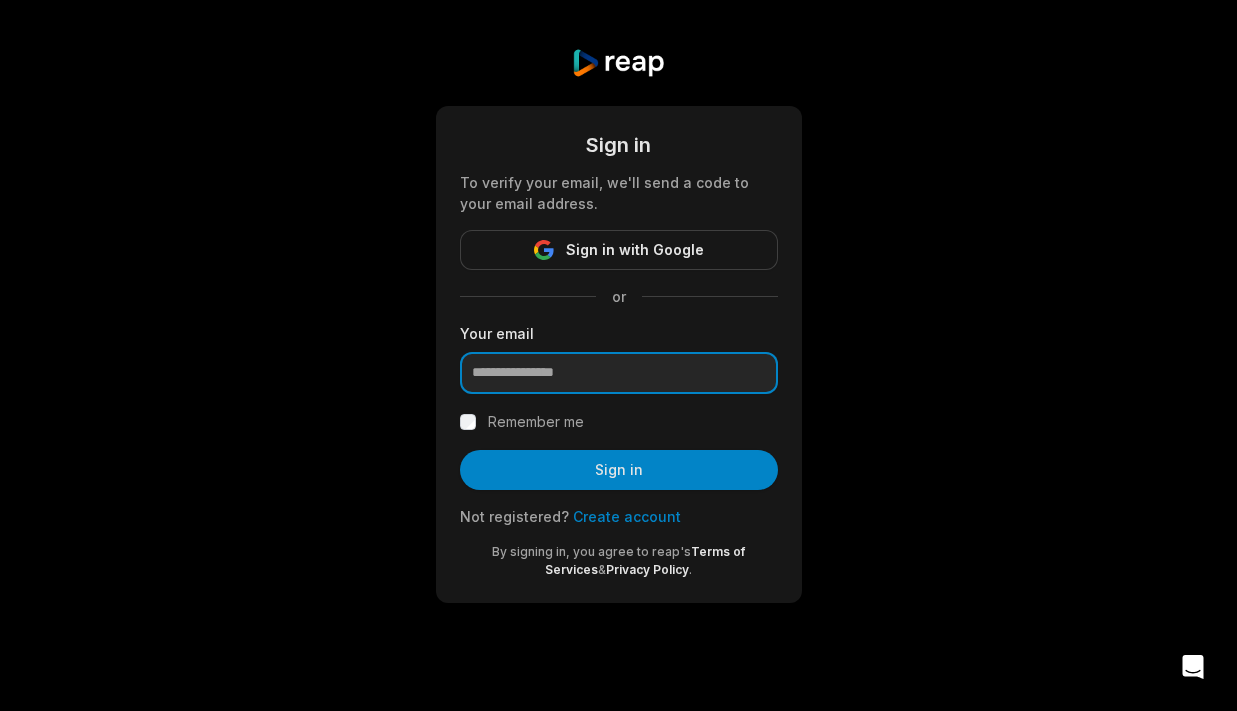 click at bounding box center [619, 373] 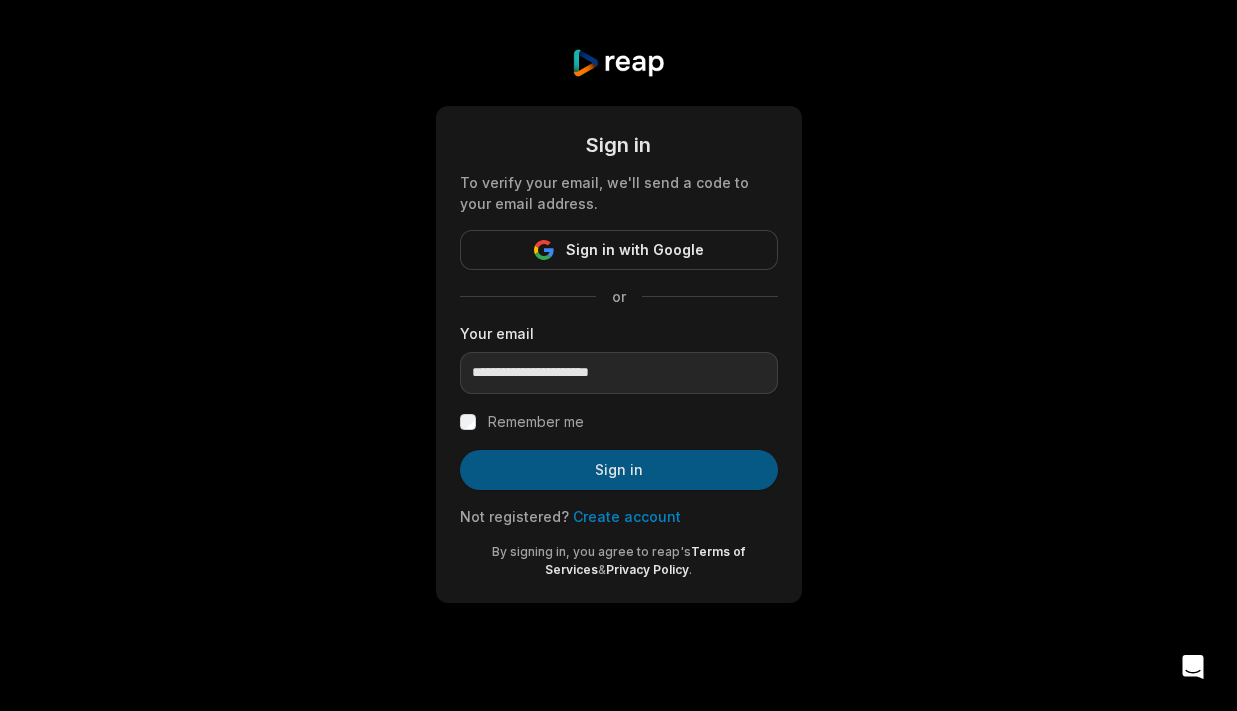 click on "Sign in" at bounding box center (619, 470) 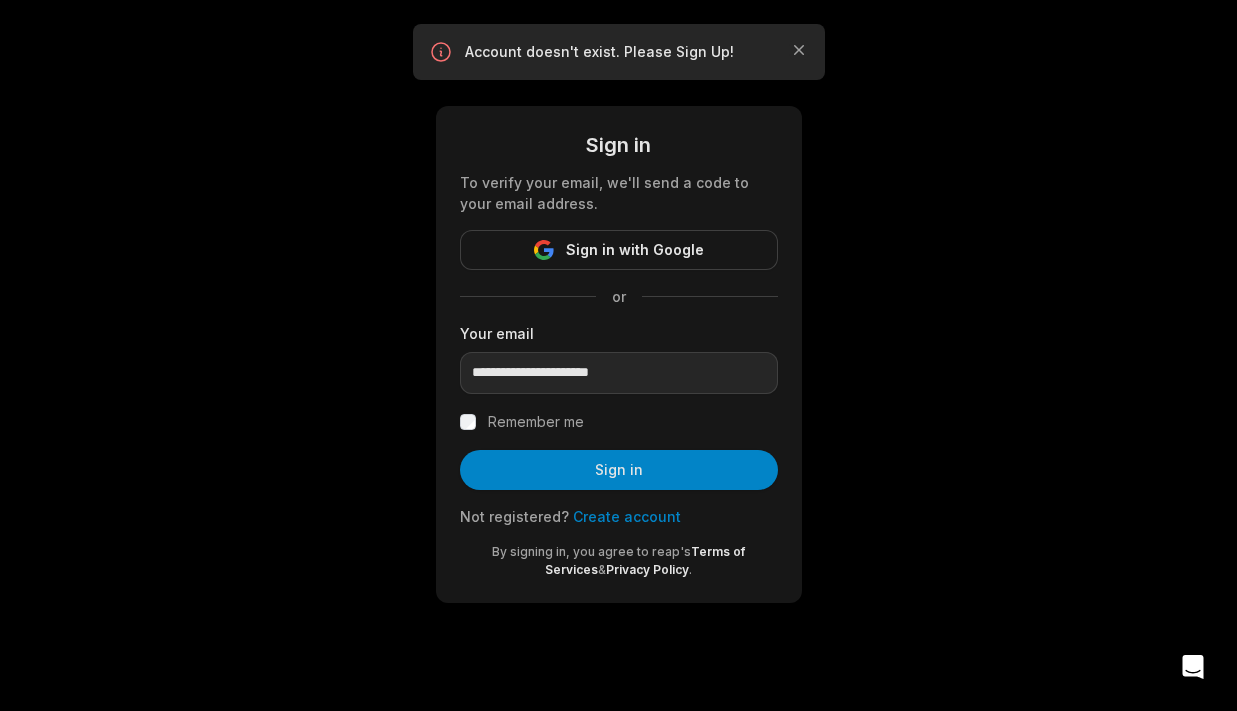 click on "Create account" at bounding box center [627, 516] 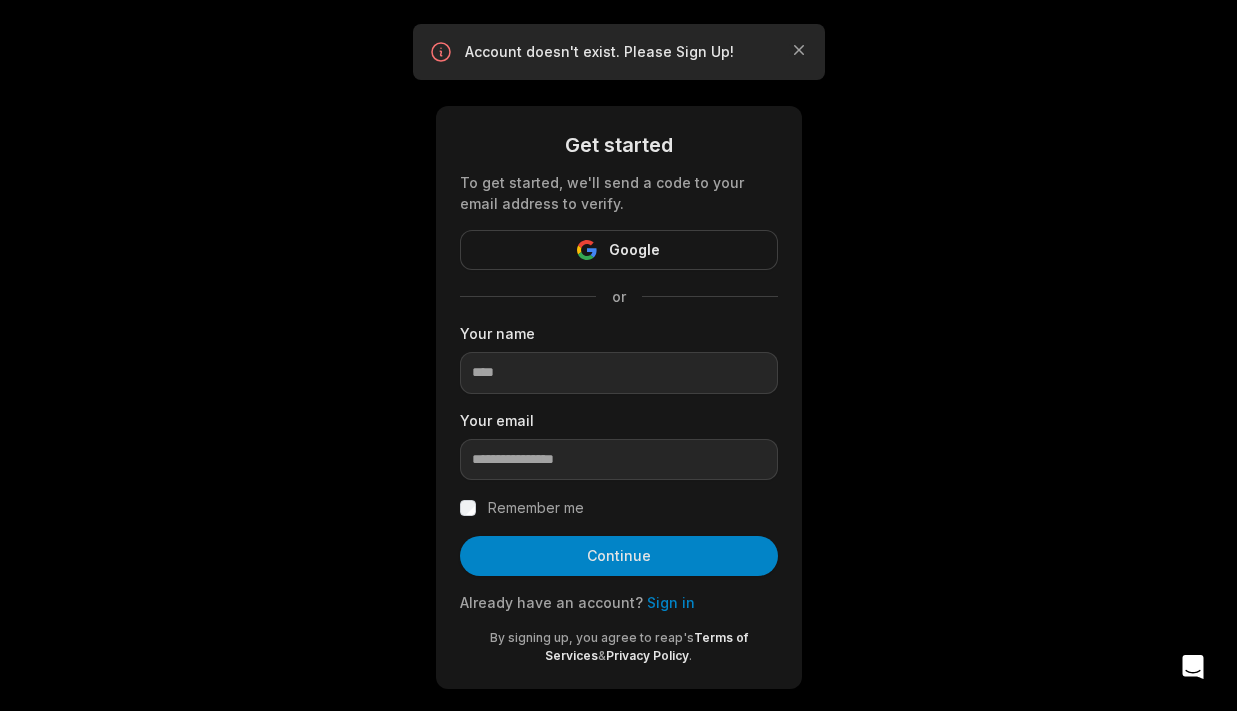 click on "Get started To get started, we'll send a code to your email address to verify. Google or Your name Your email Remember me Continue Already have an account?   Sign in By signing up, you agree to reap's  Terms of Services  &  Privacy Policy ." at bounding box center (619, 397) 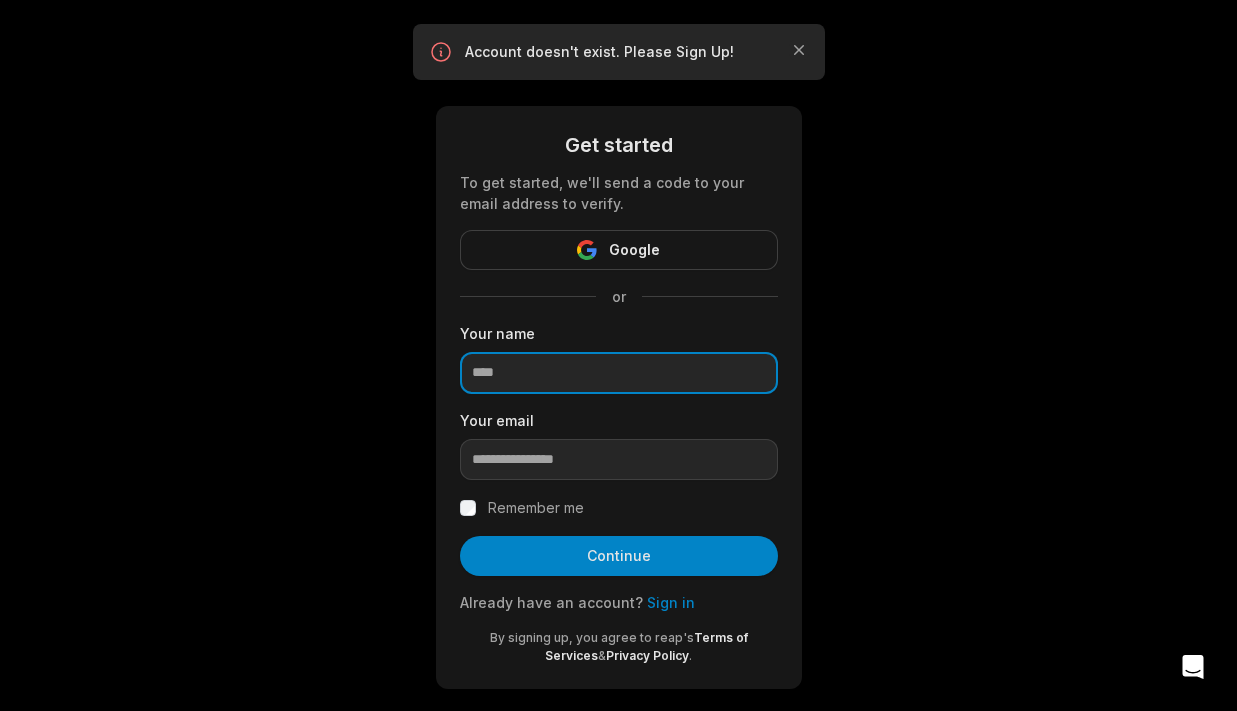 click at bounding box center [619, 373] 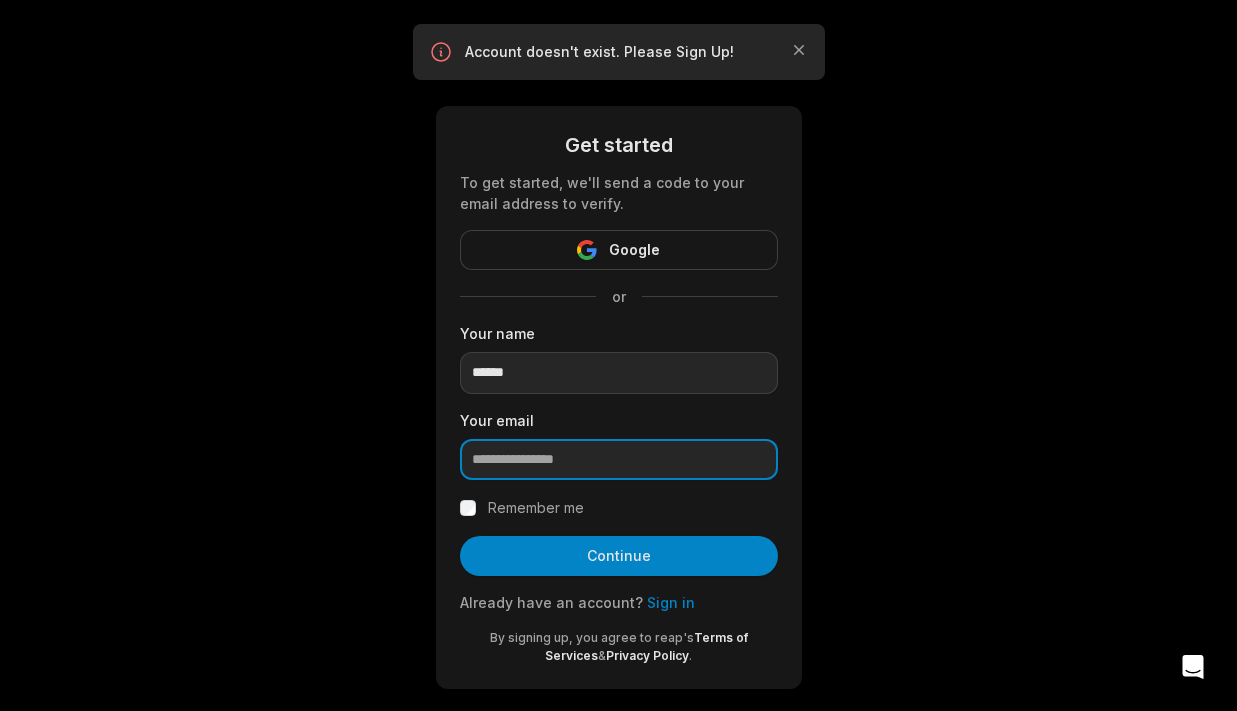 click at bounding box center (619, 460) 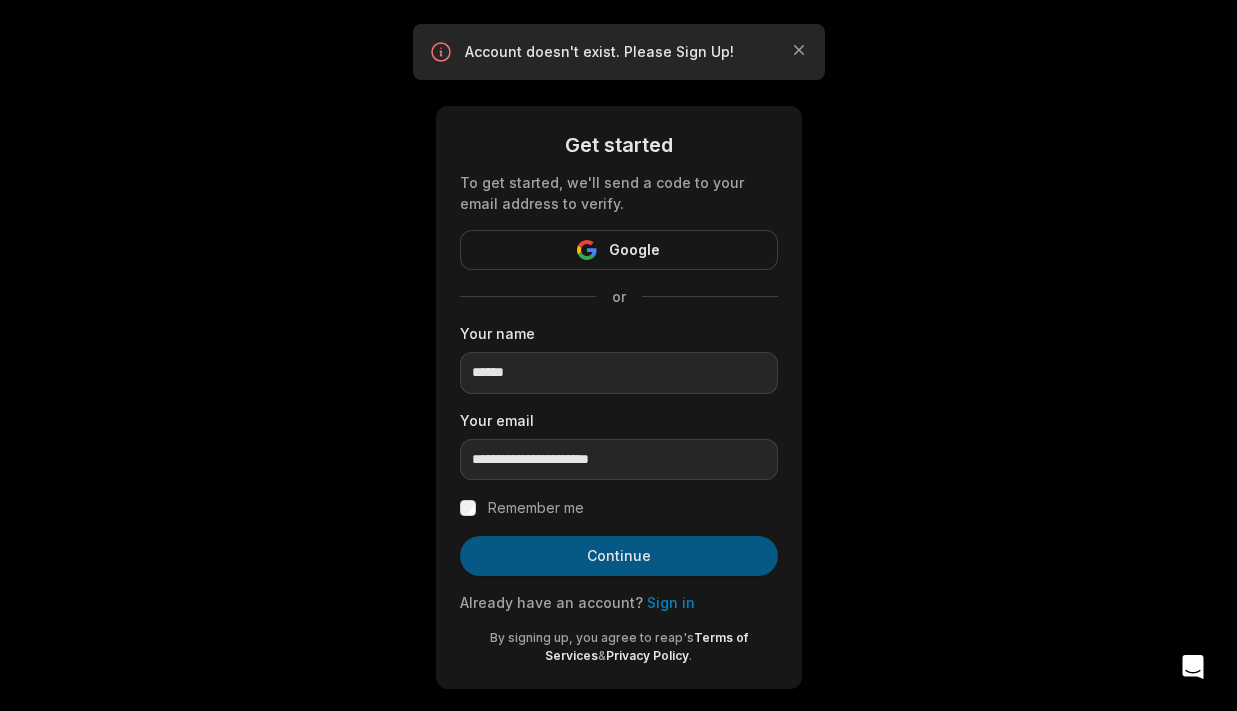 click on "Continue" at bounding box center [619, 556] 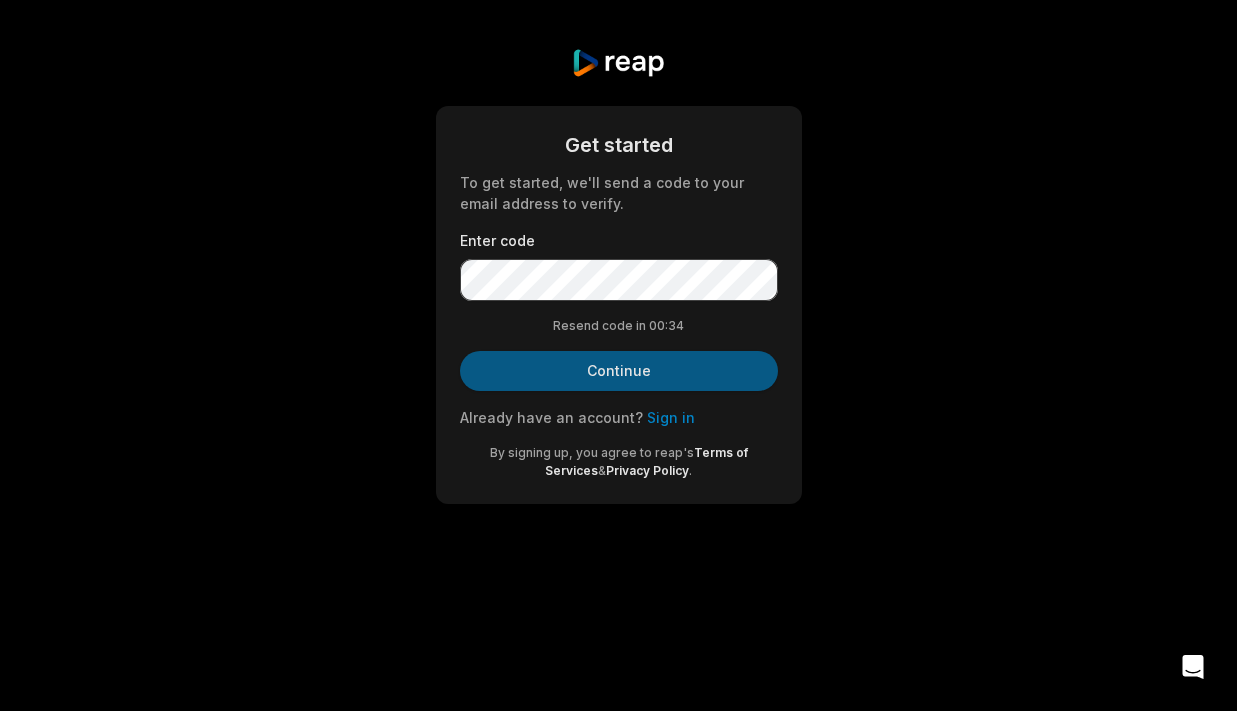 click on "Continue" at bounding box center (619, 371) 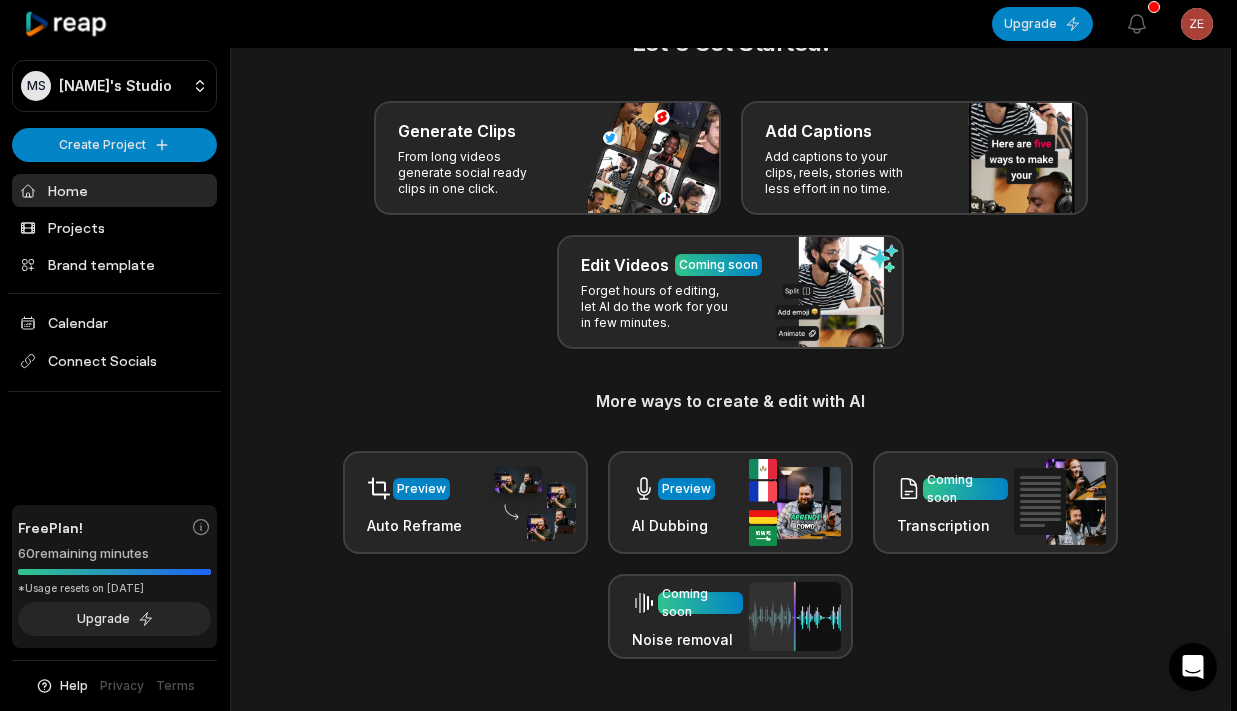 scroll, scrollTop: 0, scrollLeft: 0, axis: both 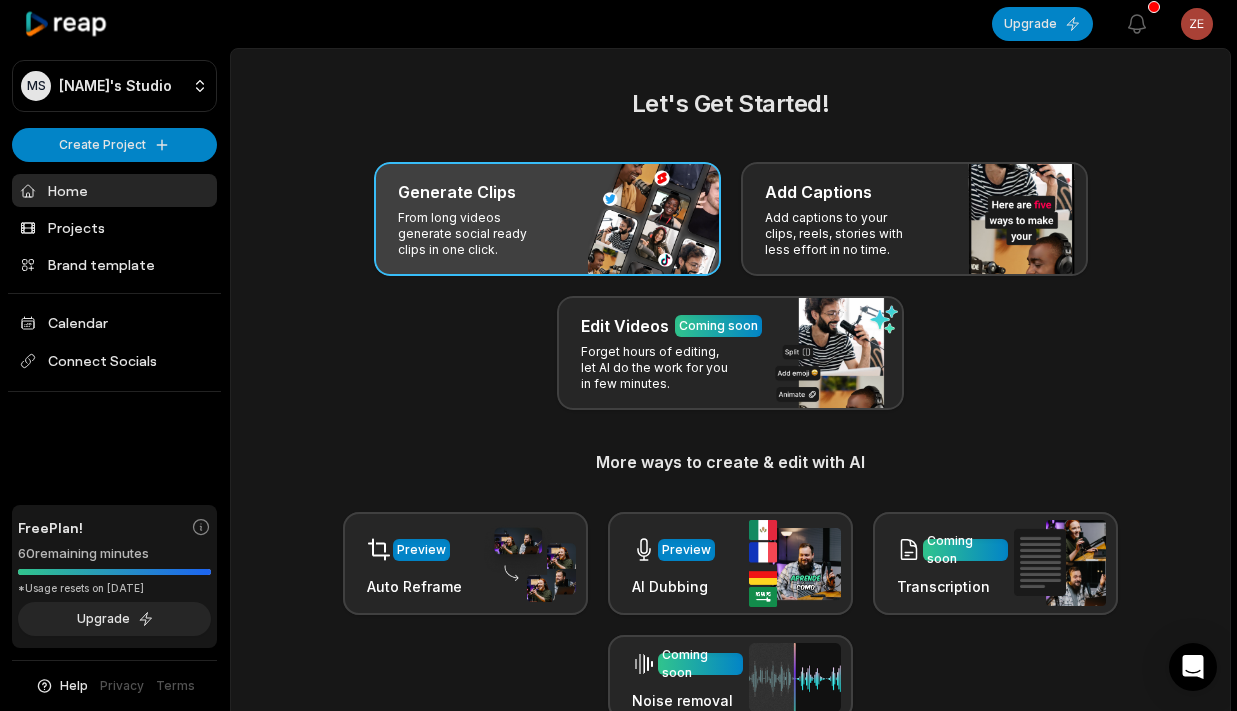 click on "Generate Clips From long videos generate social ready clips in one click." at bounding box center (547, 219) 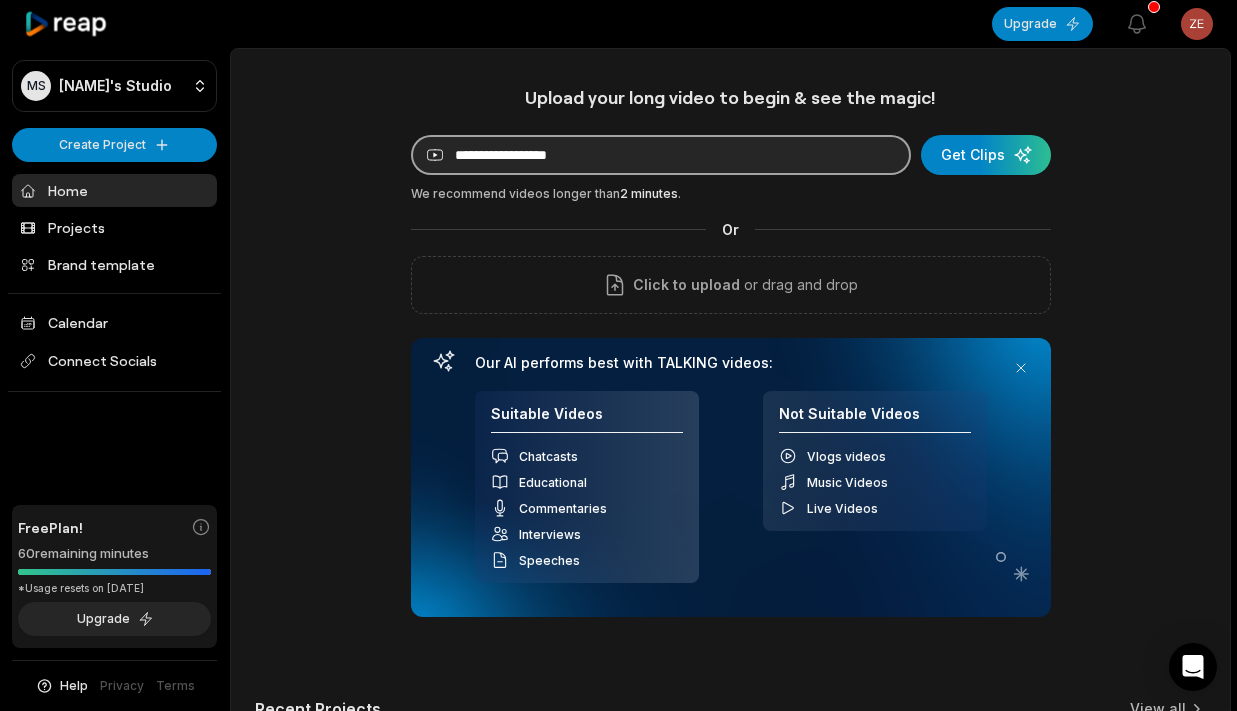 click at bounding box center [661, 155] 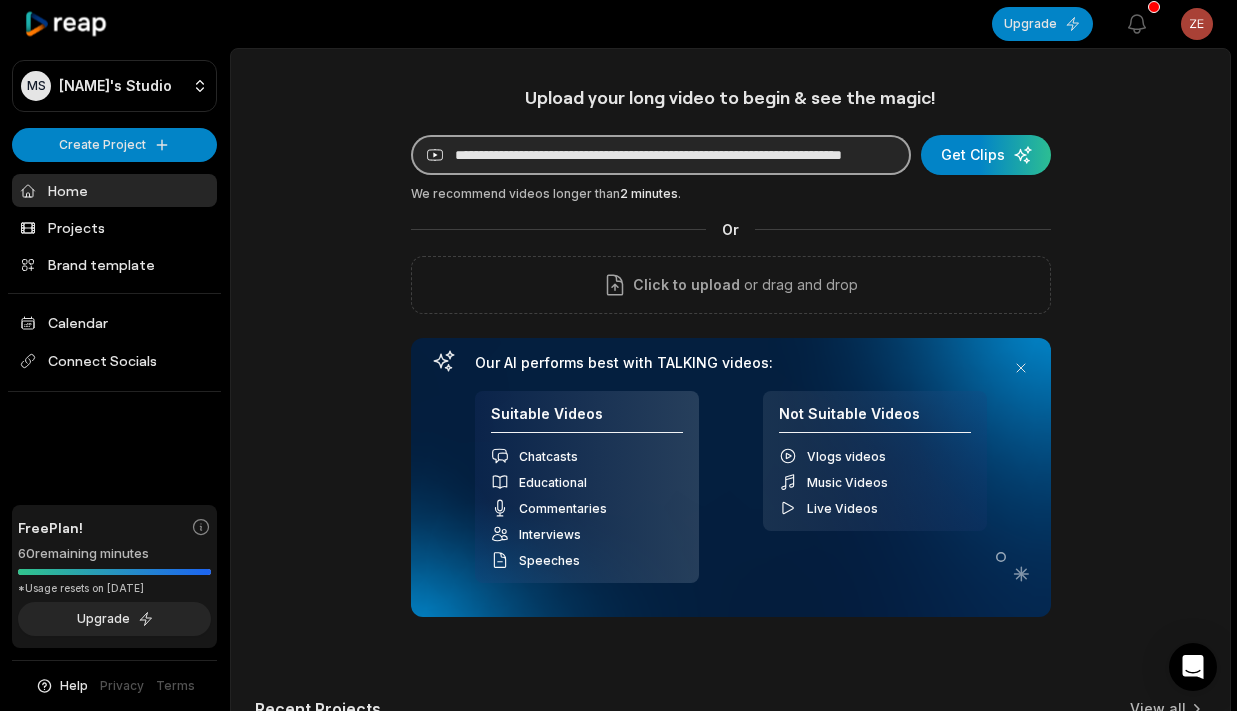 scroll, scrollTop: 0, scrollLeft: 172, axis: horizontal 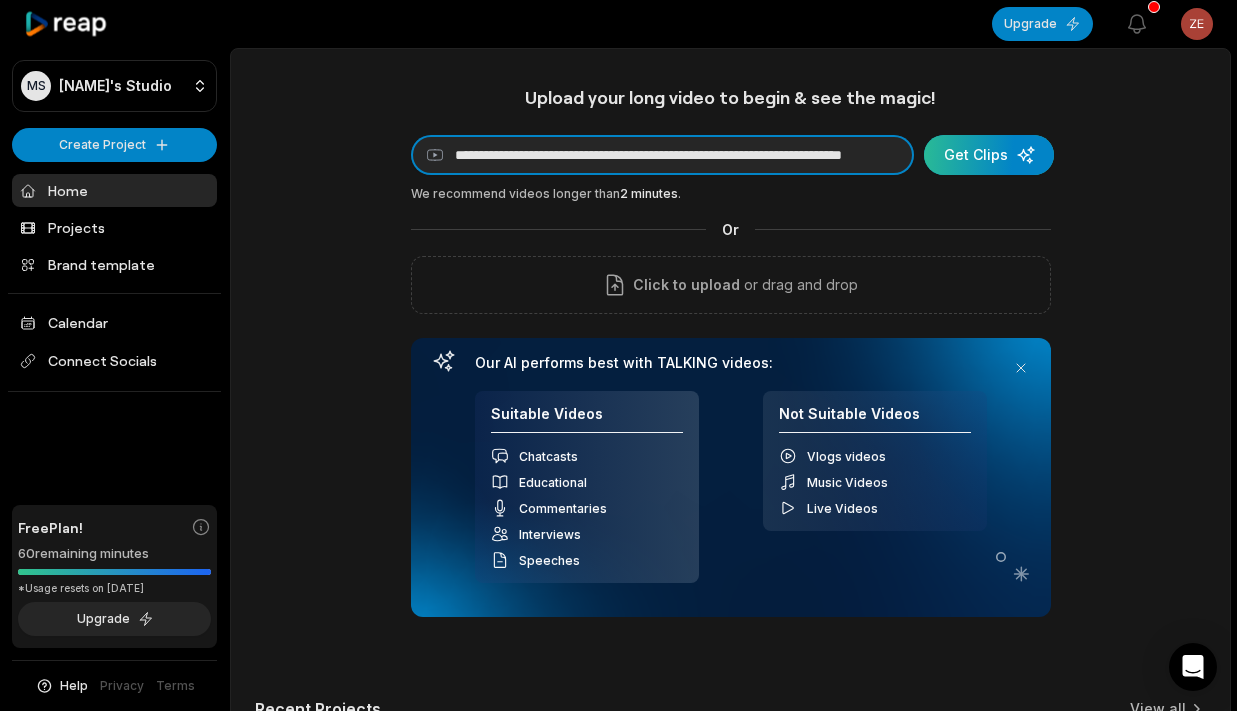 type on "**********" 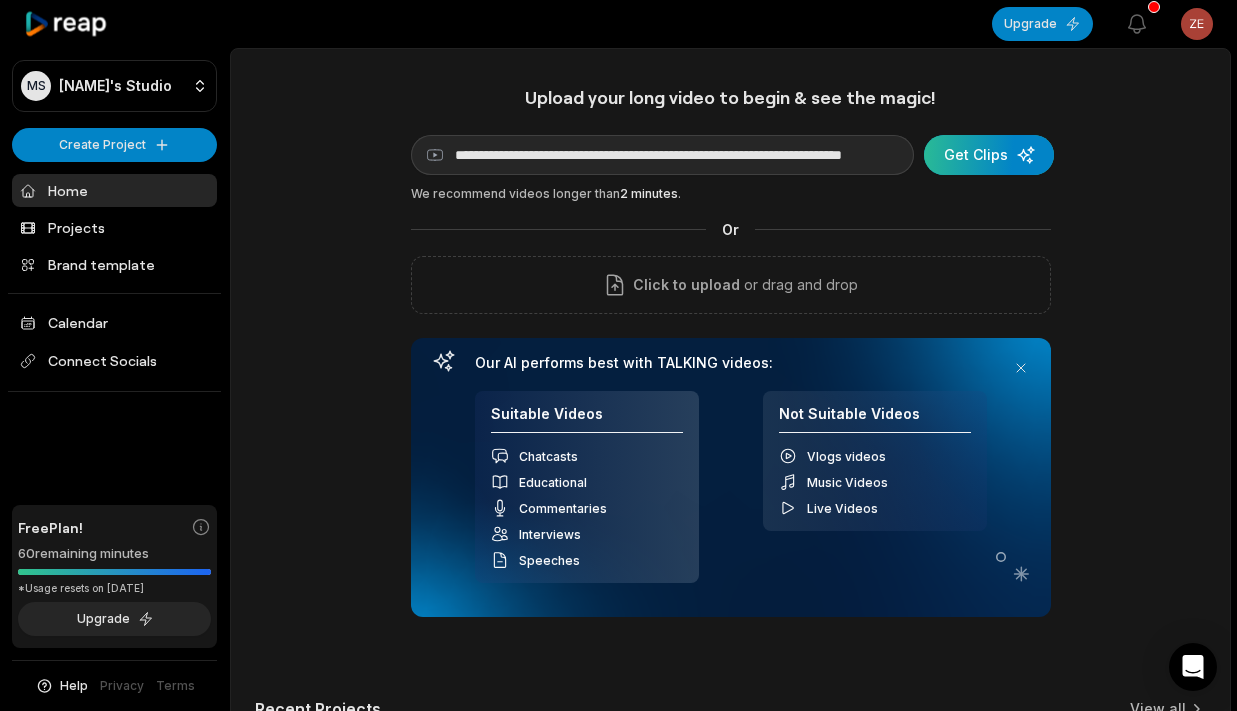 scroll, scrollTop: 0, scrollLeft: 0, axis: both 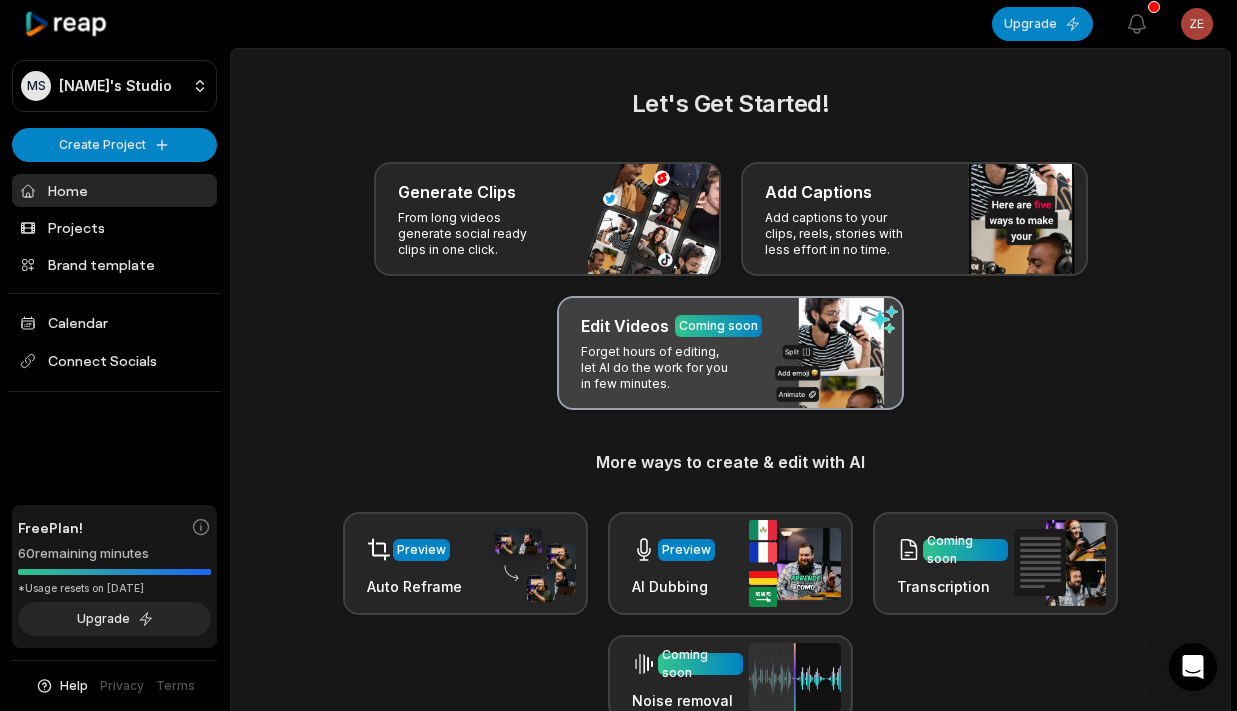 click on "Forget hours of editing, let AI do the work for you in few minutes." at bounding box center [658, 368] 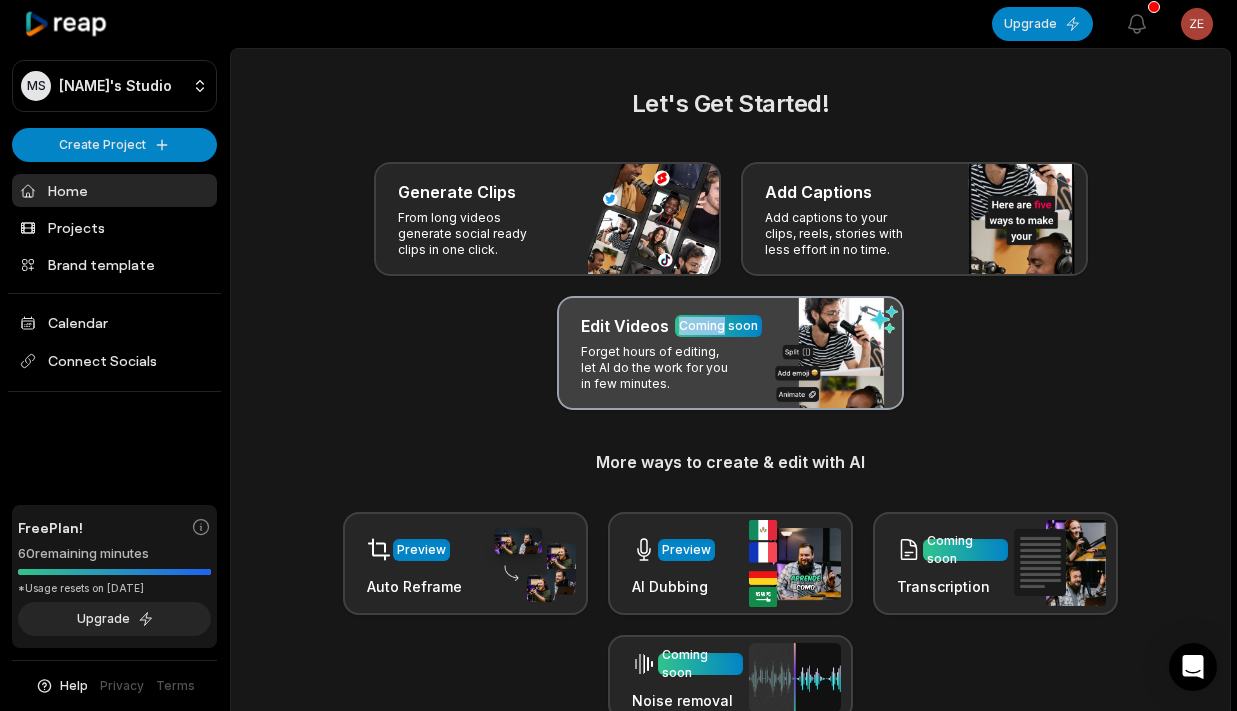 click on "Edit Videos Coming soon Forget hours of editing, let AI do the work for you in few minutes." at bounding box center (730, 353) 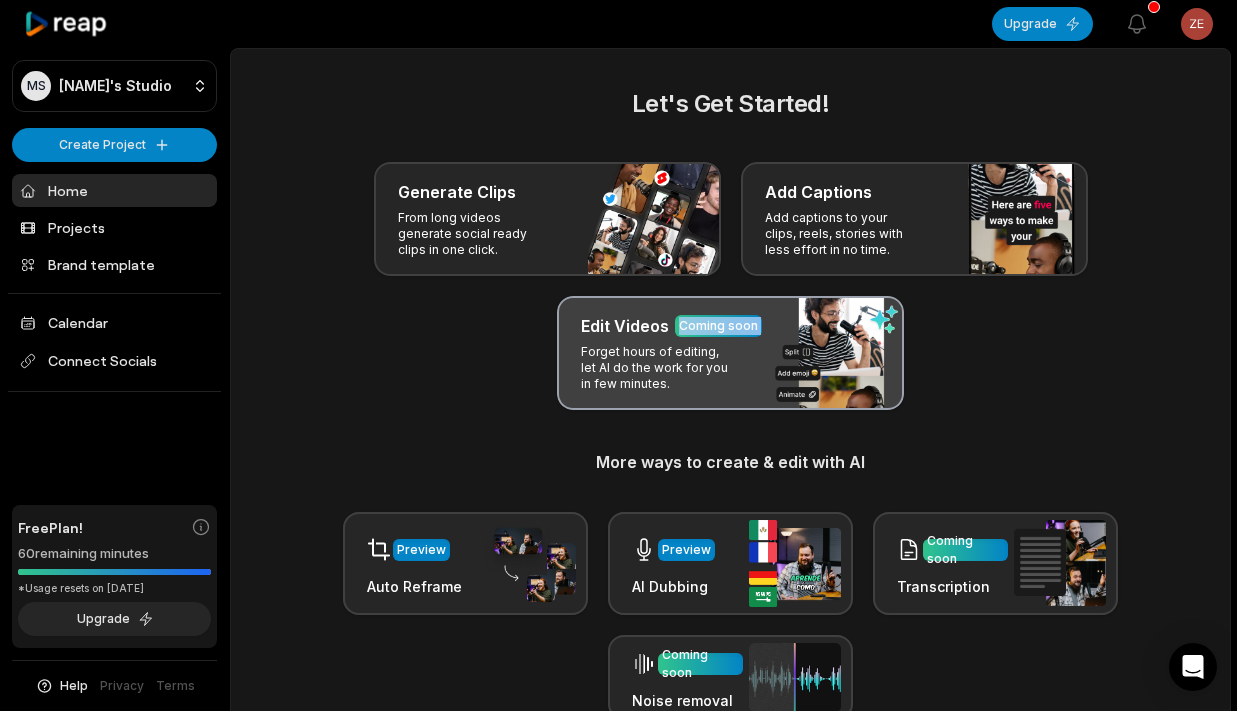 click on "Edit Videos Coming soon Forget hours of editing, let AI do the work for you in few minutes." at bounding box center (730, 353) 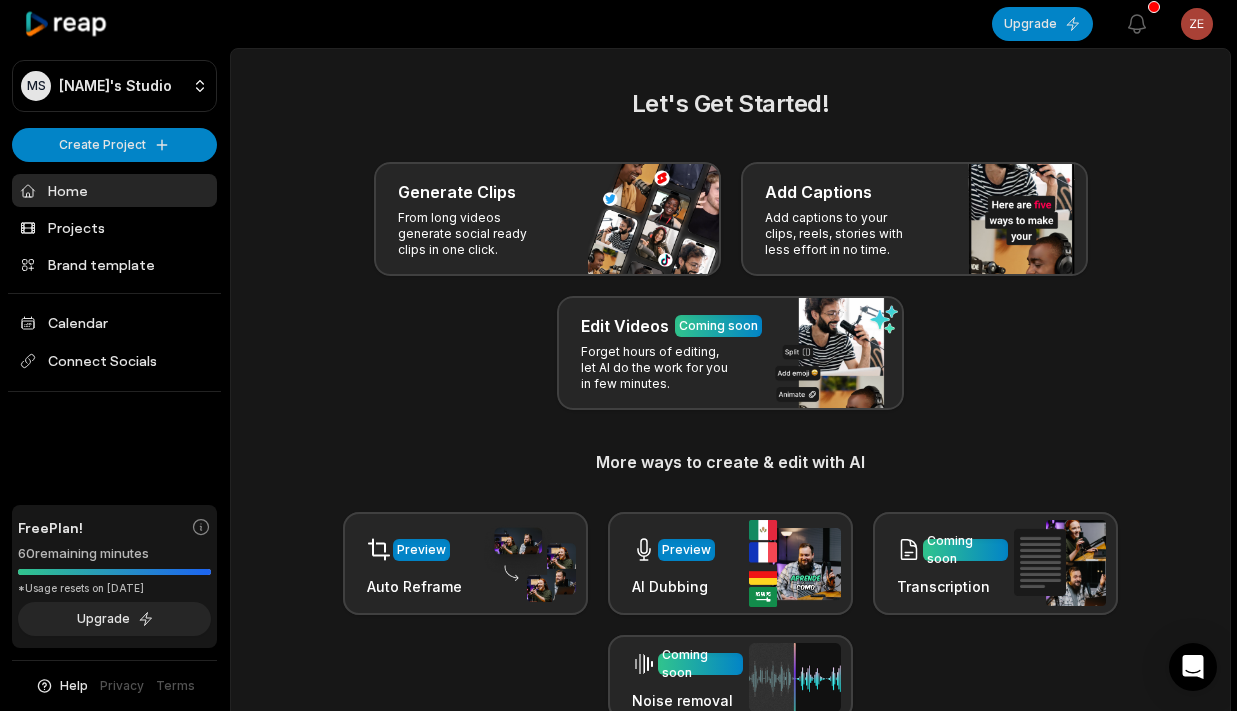 click on "Generate Clips From long videos generate social ready clips in one click. Add Captions Add captions to your clips, reels, stories with less effort in no time. Edit Videos Coming soon Forget hours of editing, let AI do the work for you in few minutes." at bounding box center [730, 286] 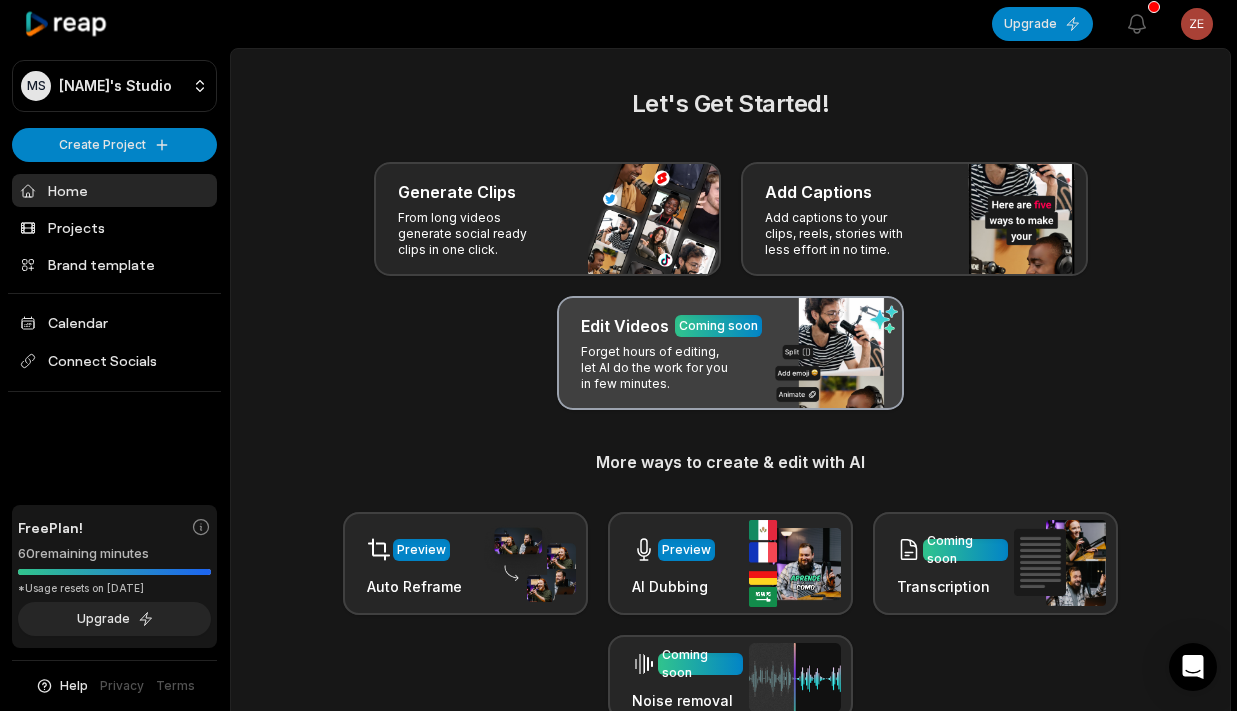 click on "Forget hours of editing, let AI do the work for you in few minutes." at bounding box center (658, 368) 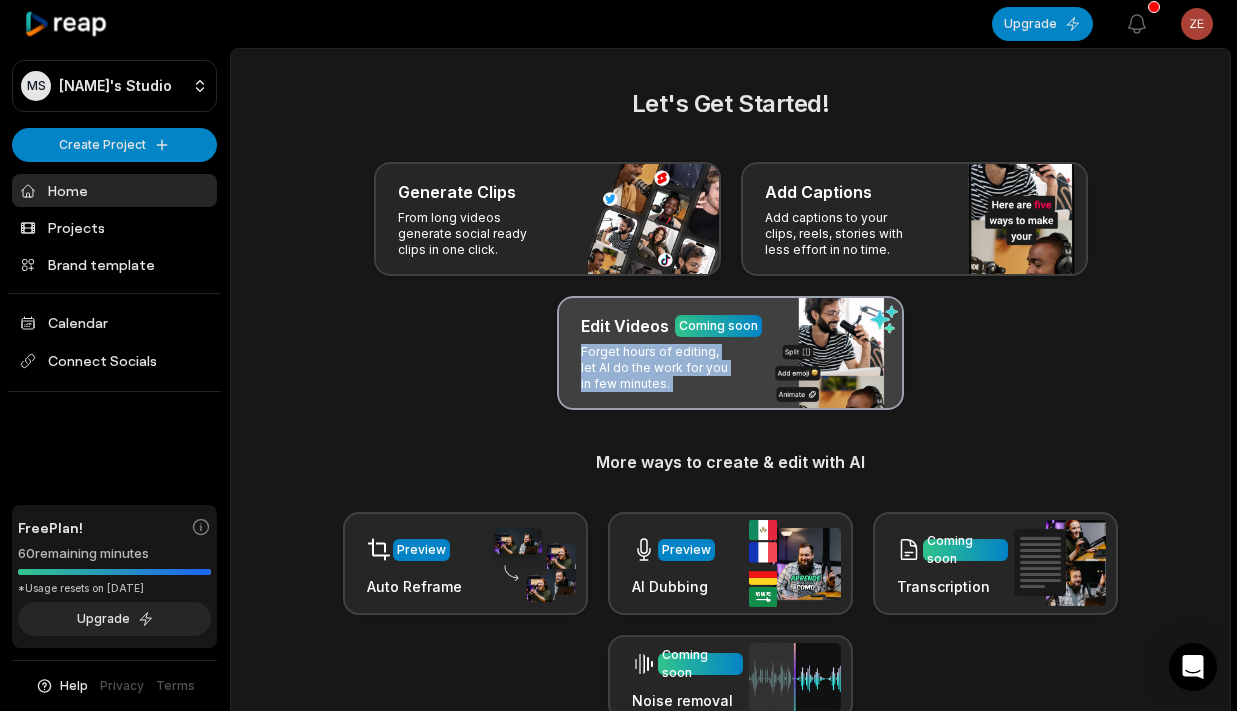 click on "Forget hours of editing, let AI do the work for you in few minutes." at bounding box center [658, 368] 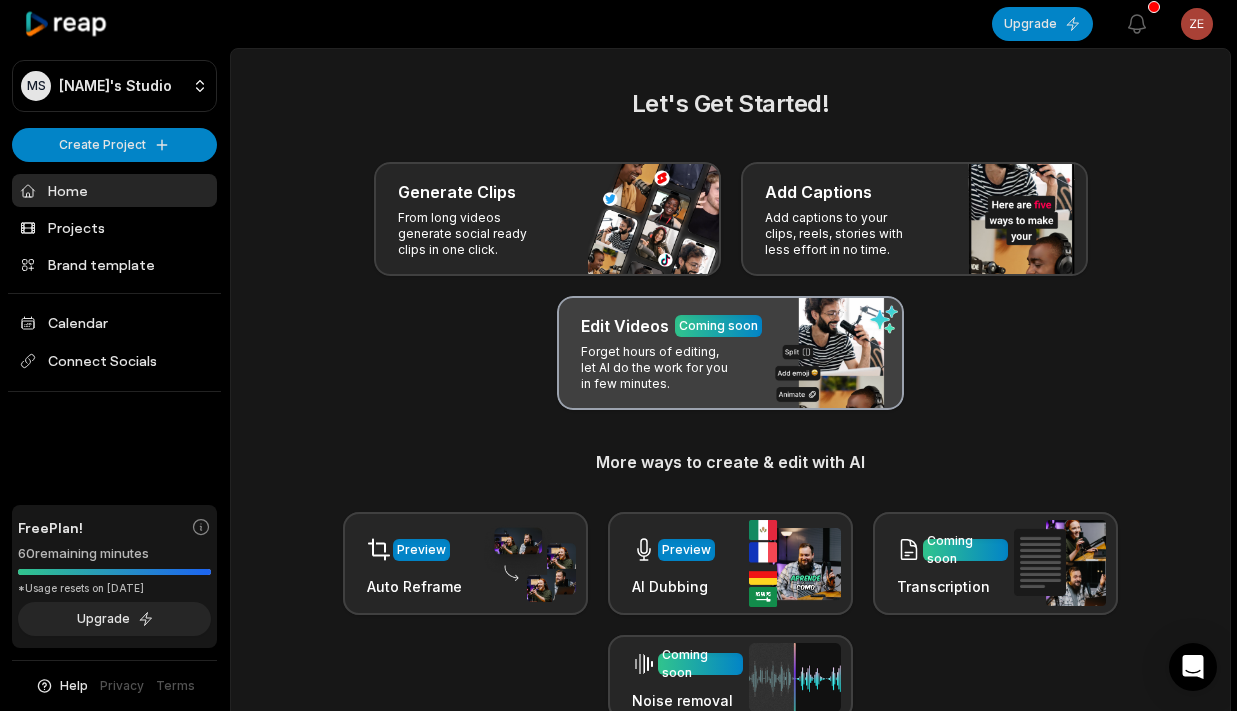 click on "Edit Videos Coming soon" at bounding box center (730, 326) 